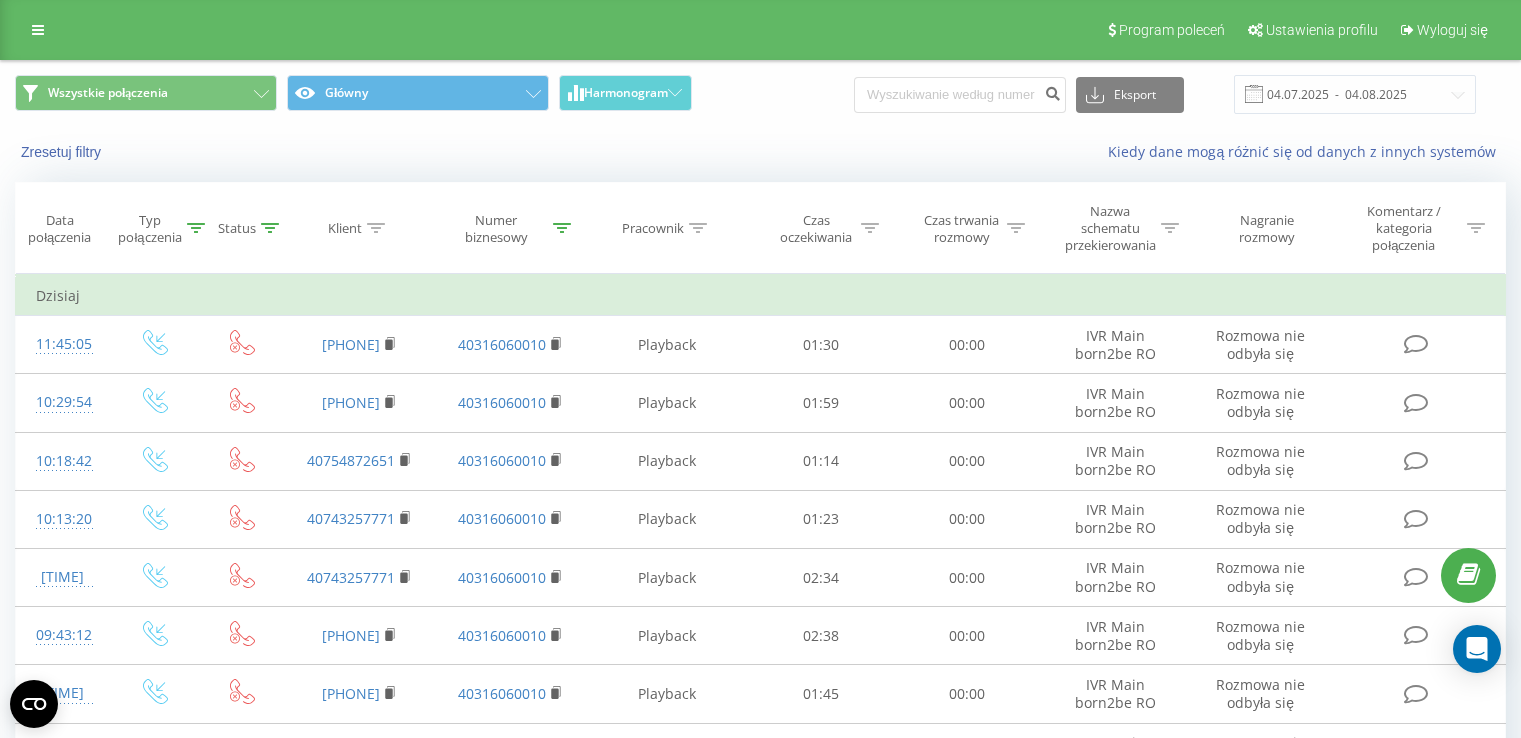 scroll, scrollTop: 0, scrollLeft: 0, axis: both 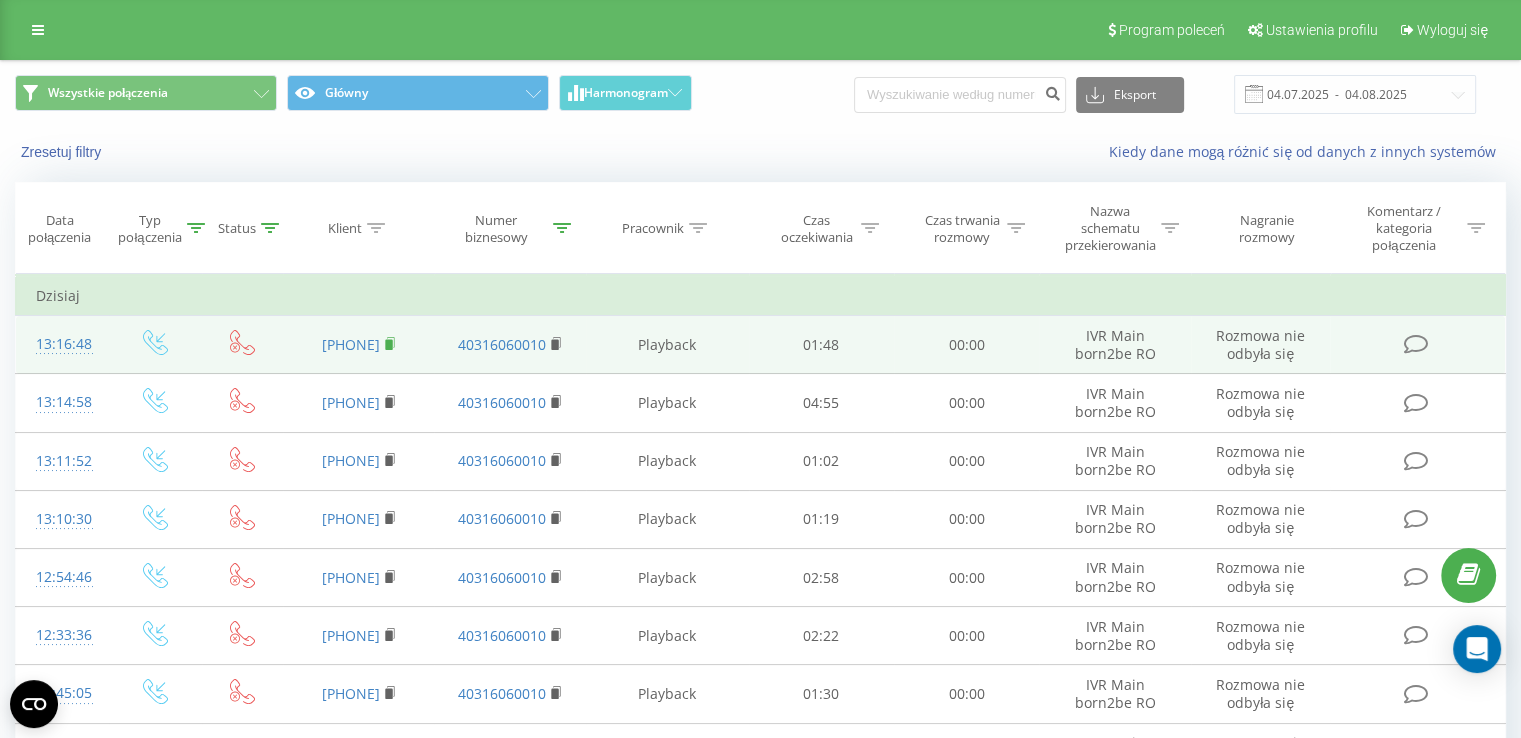click 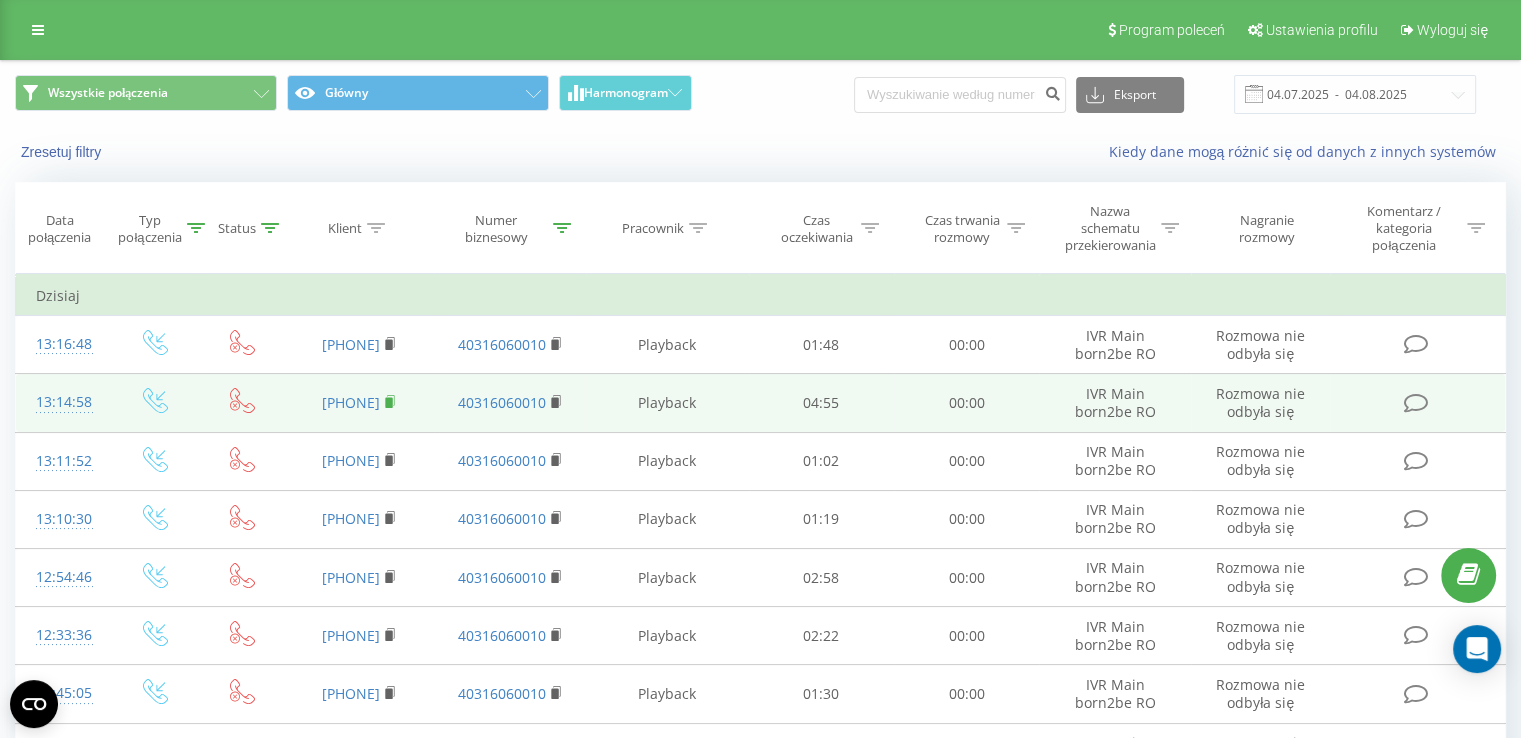 click 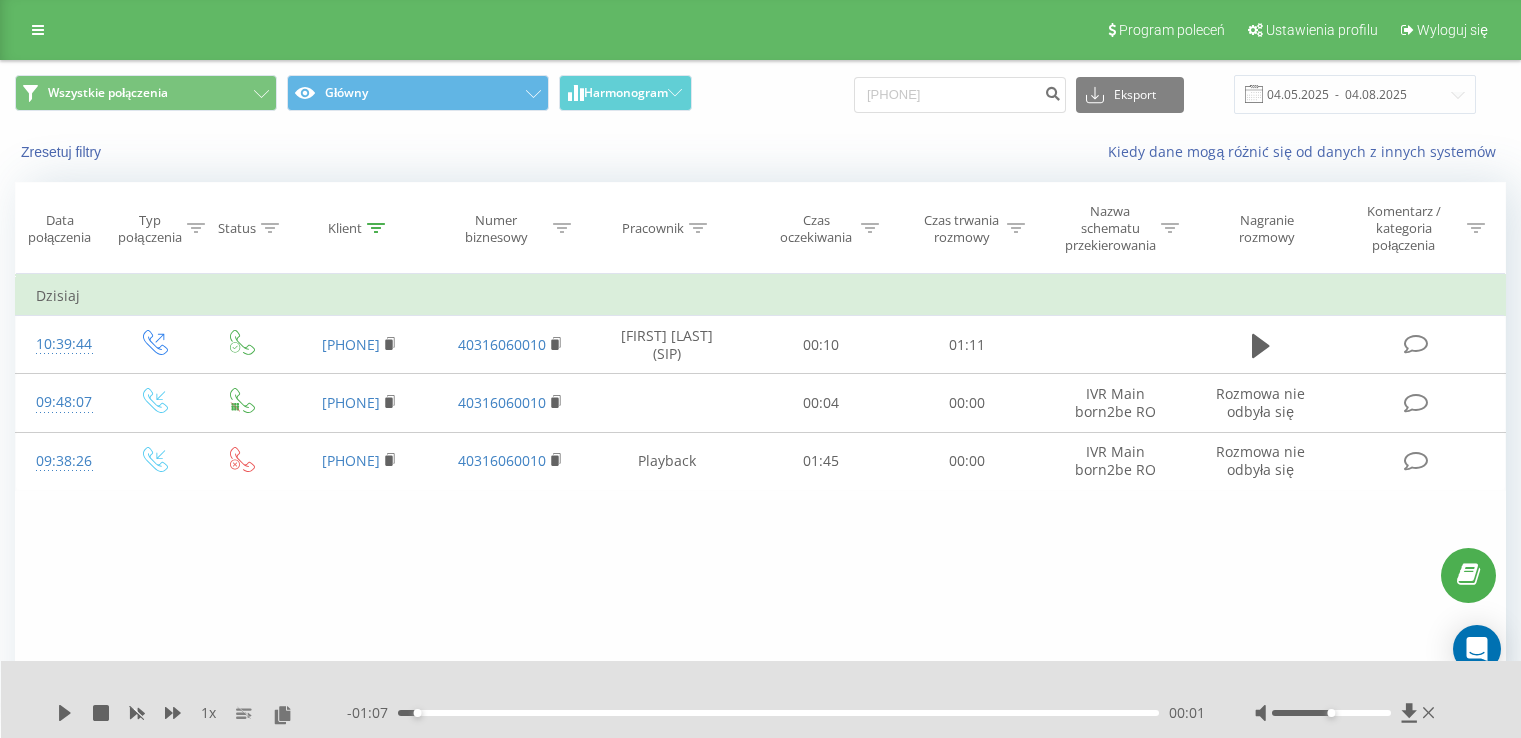 click on "0748325246" at bounding box center [960, 95] 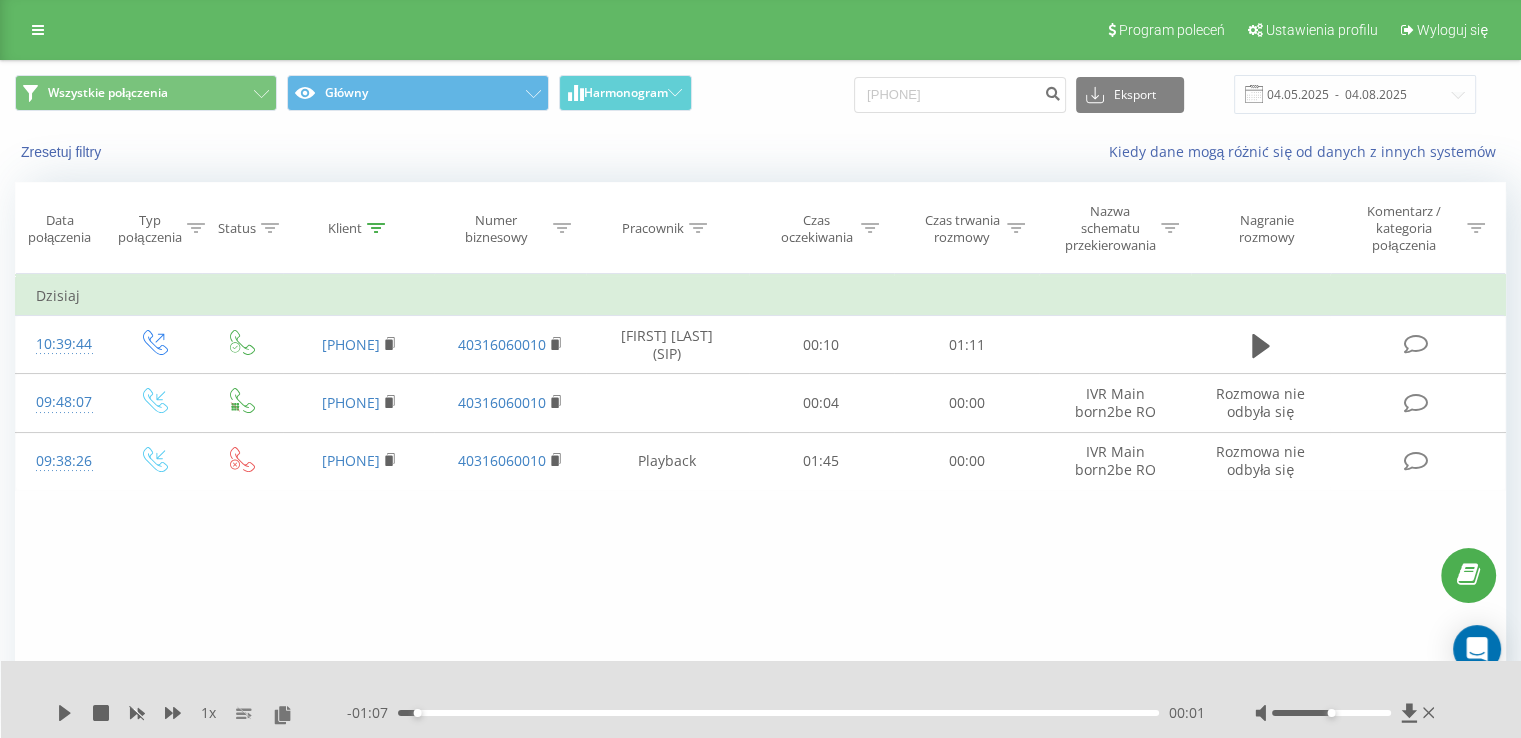 scroll, scrollTop: 0, scrollLeft: 0, axis: both 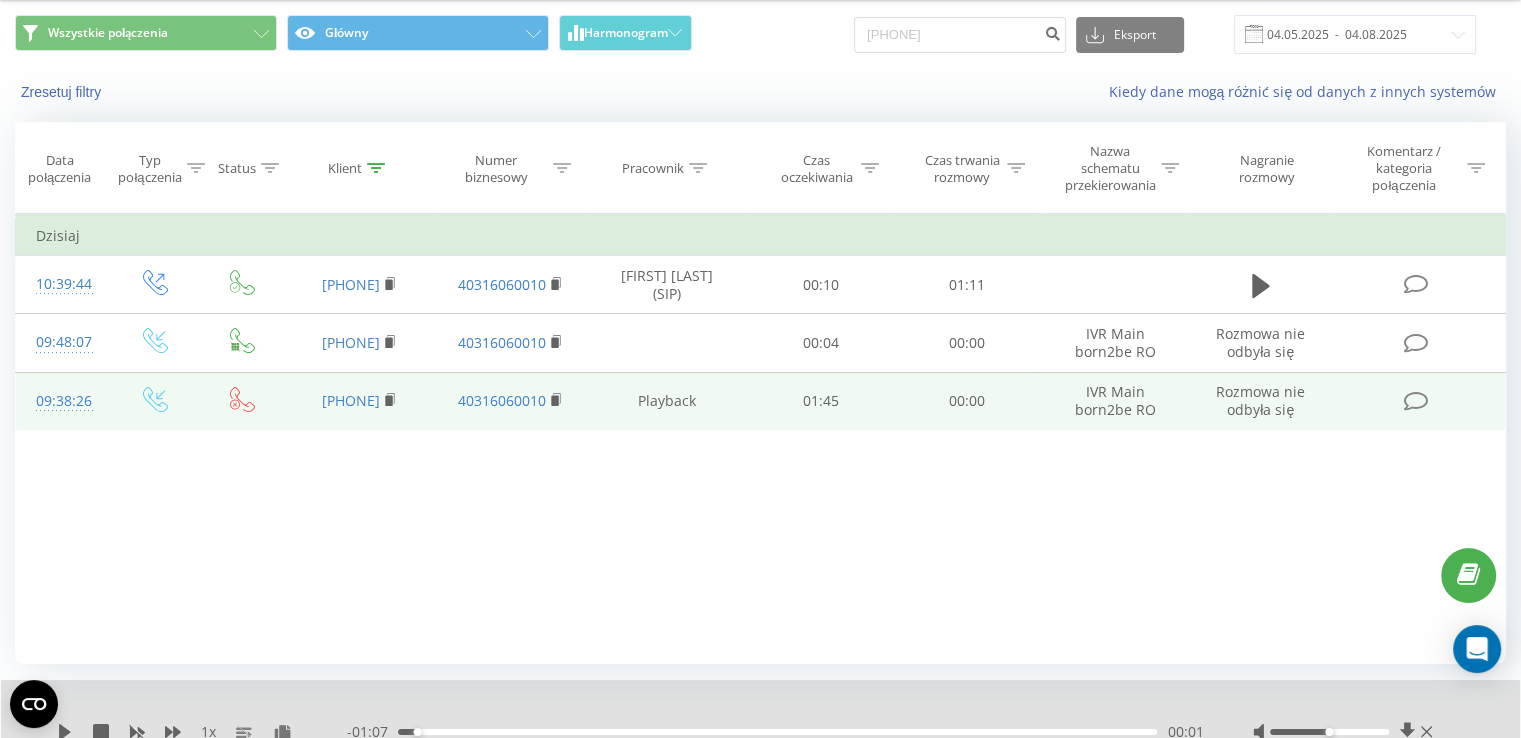 type on "[PHONE]" 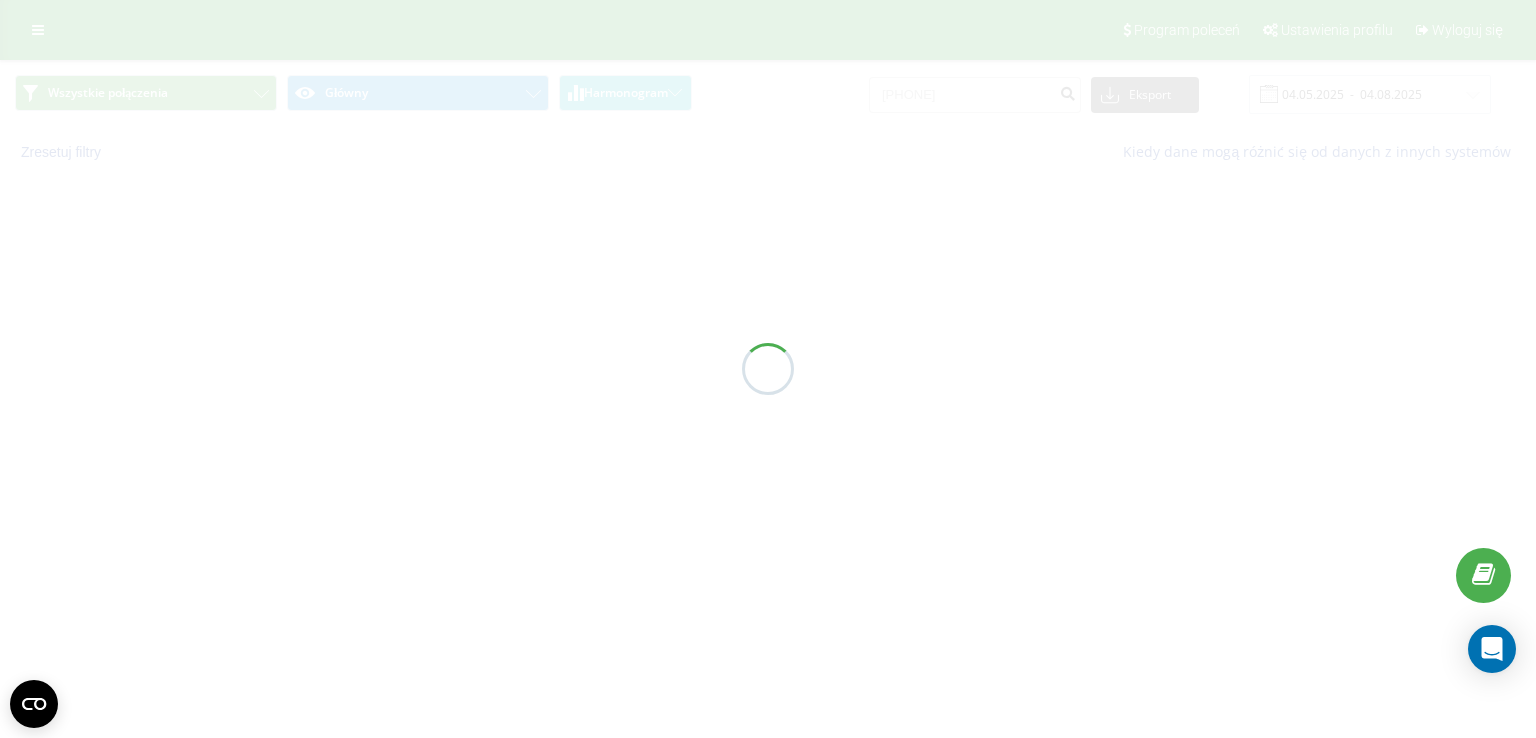 scroll, scrollTop: 0, scrollLeft: 0, axis: both 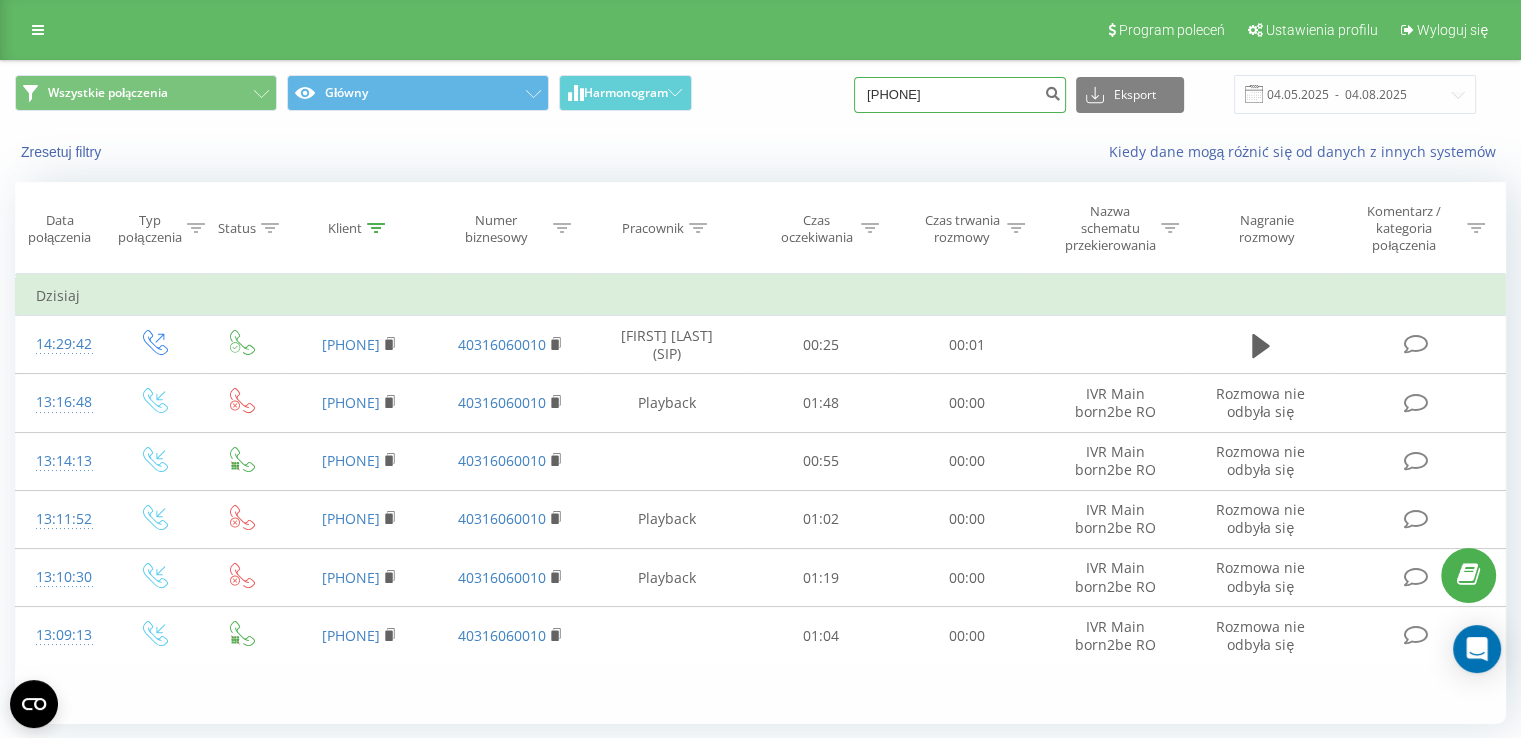 click on "[PHONE]" at bounding box center [960, 95] 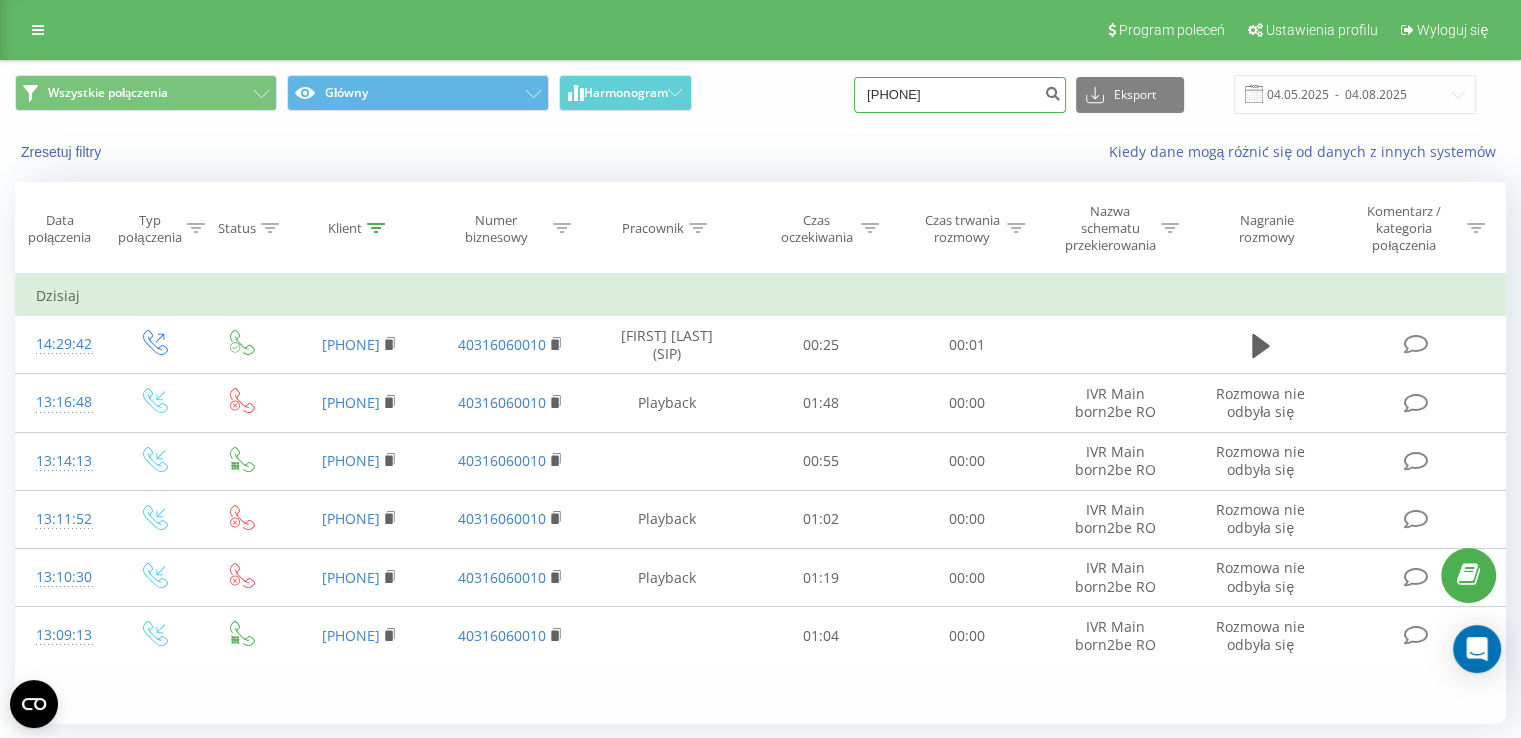 type on "40773990295" 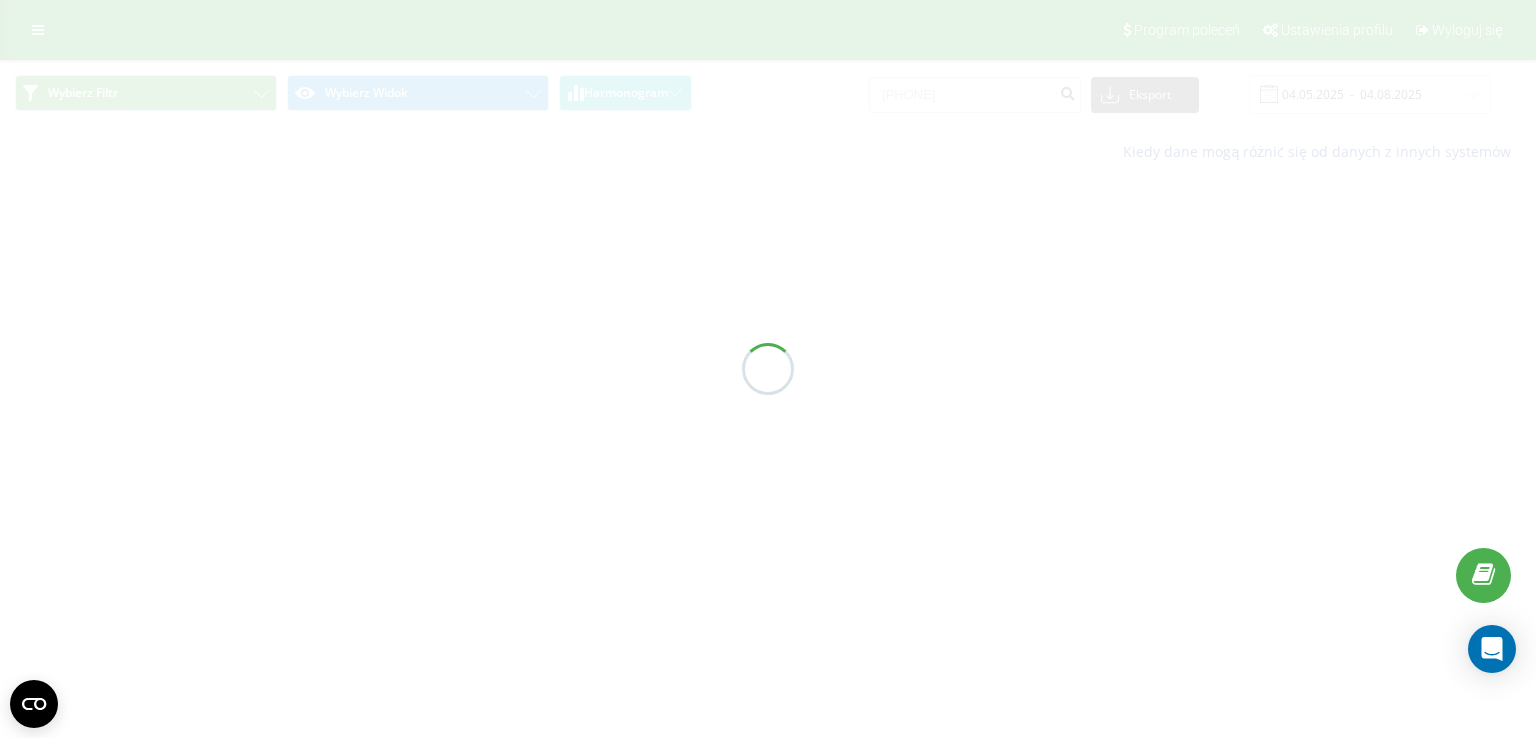 scroll, scrollTop: 0, scrollLeft: 0, axis: both 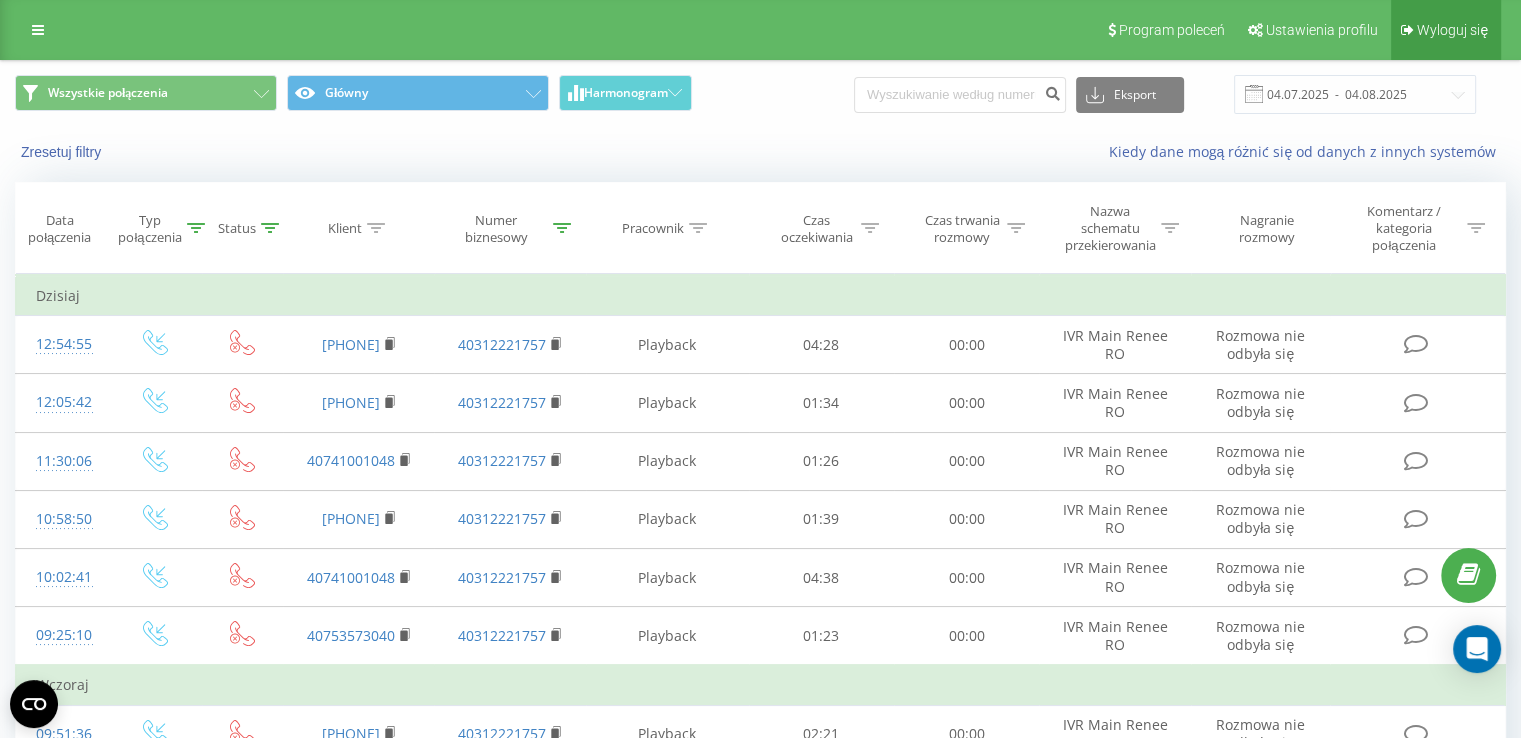 click on "Wyloguj się" at bounding box center (1452, 30) 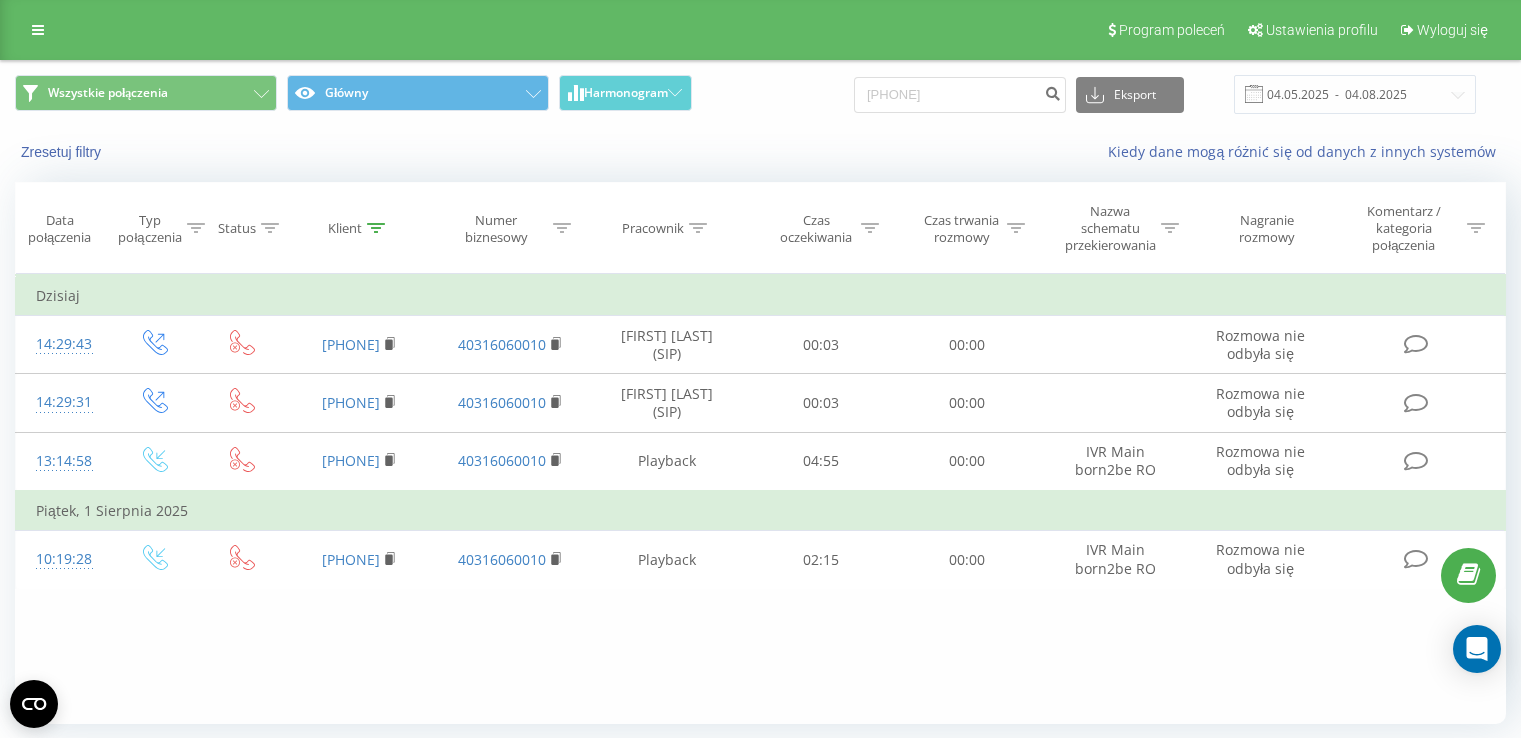 scroll, scrollTop: 0, scrollLeft: 0, axis: both 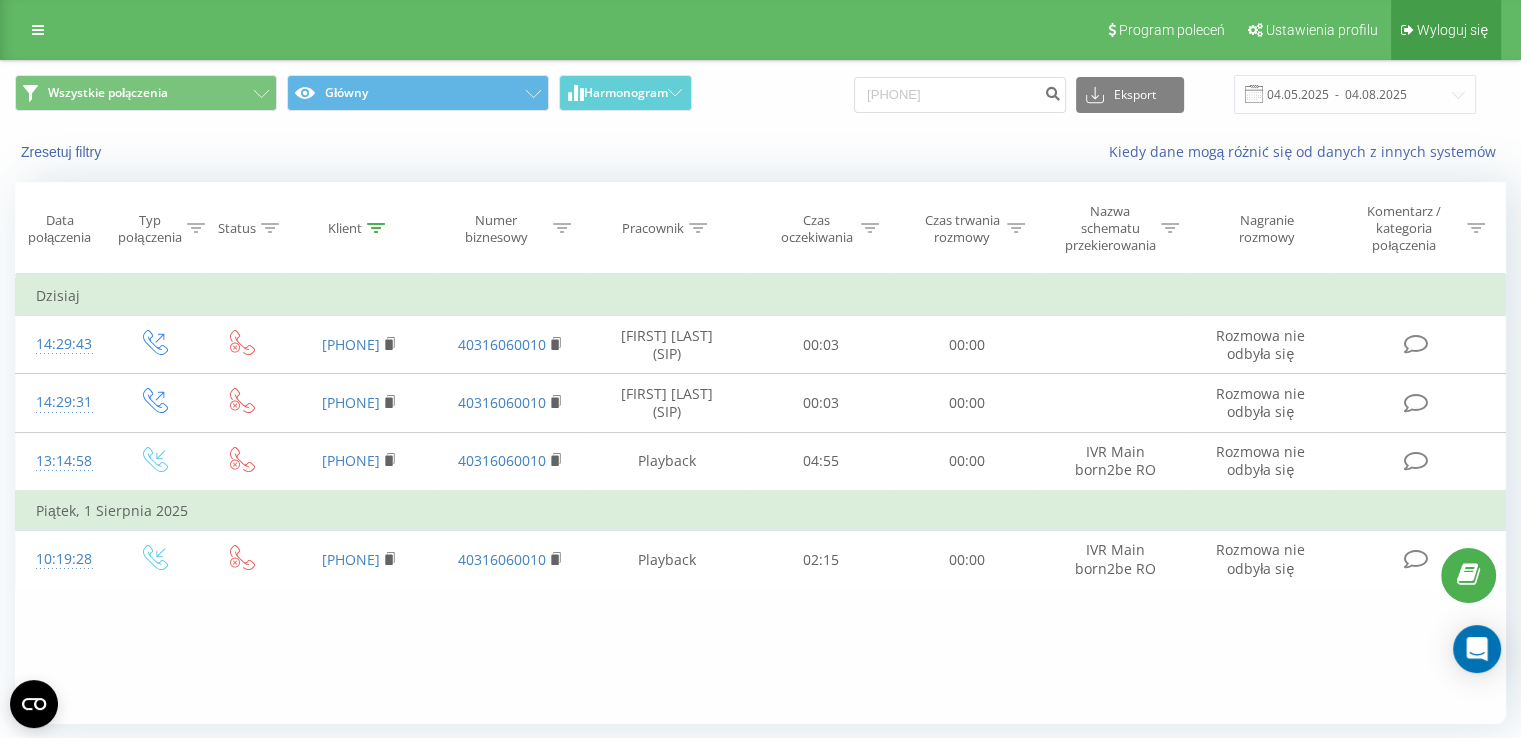 click on "Wyloguj się" at bounding box center [1452, 30] 